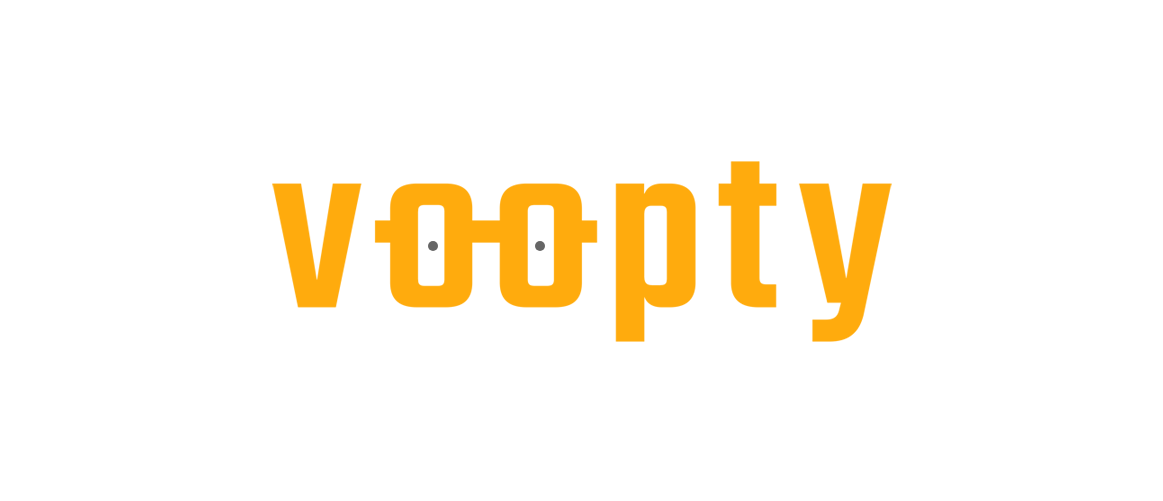 scroll, scrollTop: 0, scrollLeft: 0, axis: both 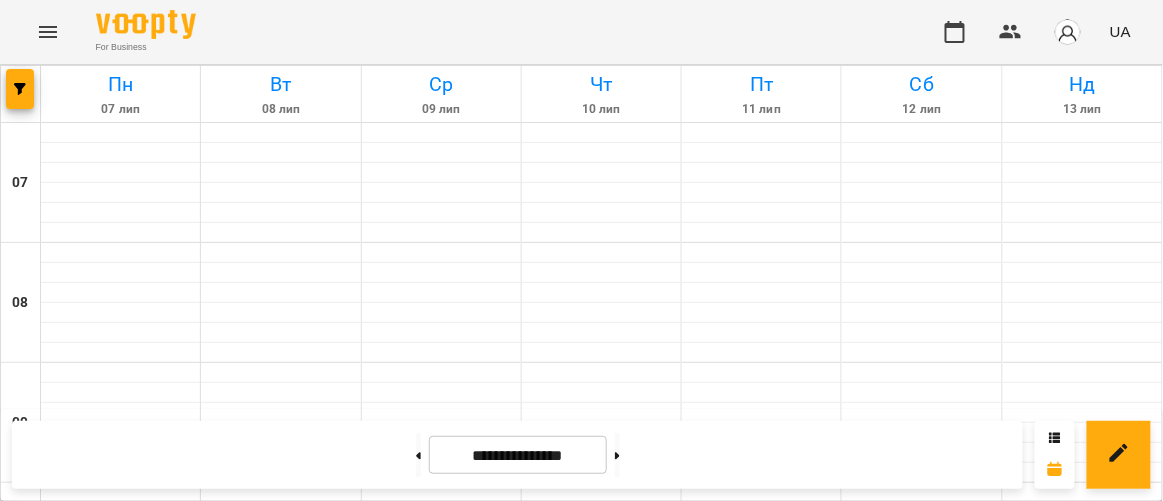 click at bounding box center [601, 973] 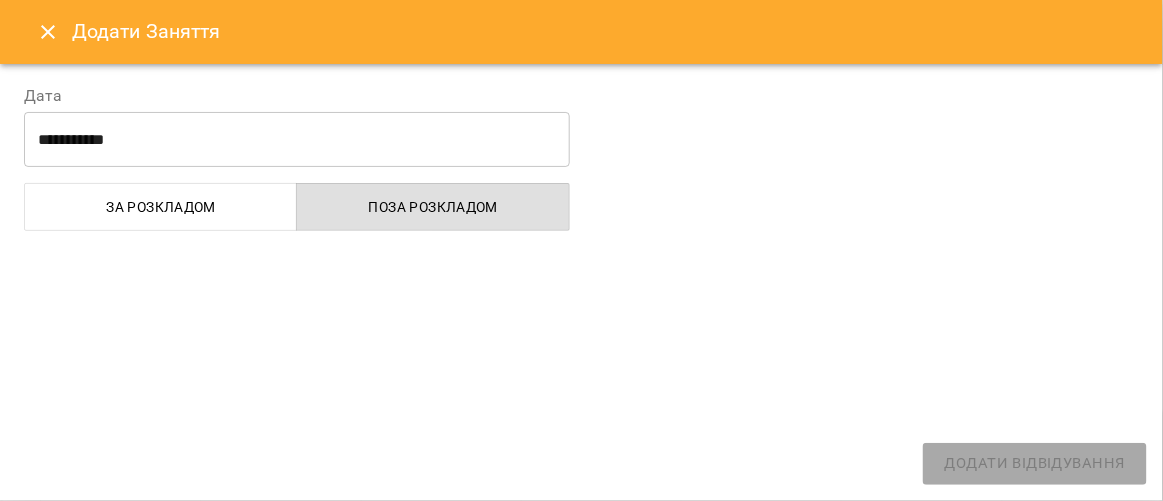 select on "**********" 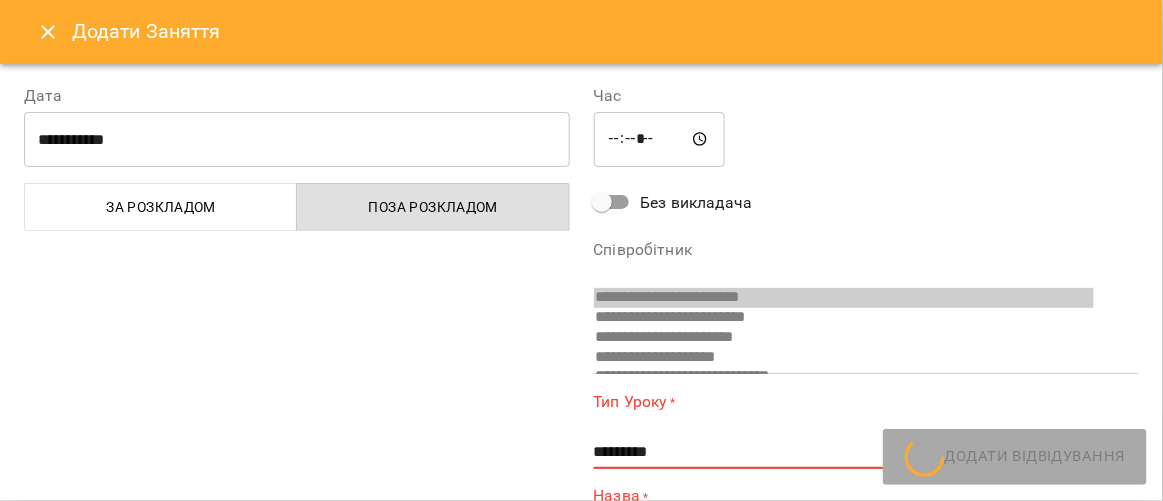scroll, scrollTop: 211, scrollLeft: 0, axis: vertical 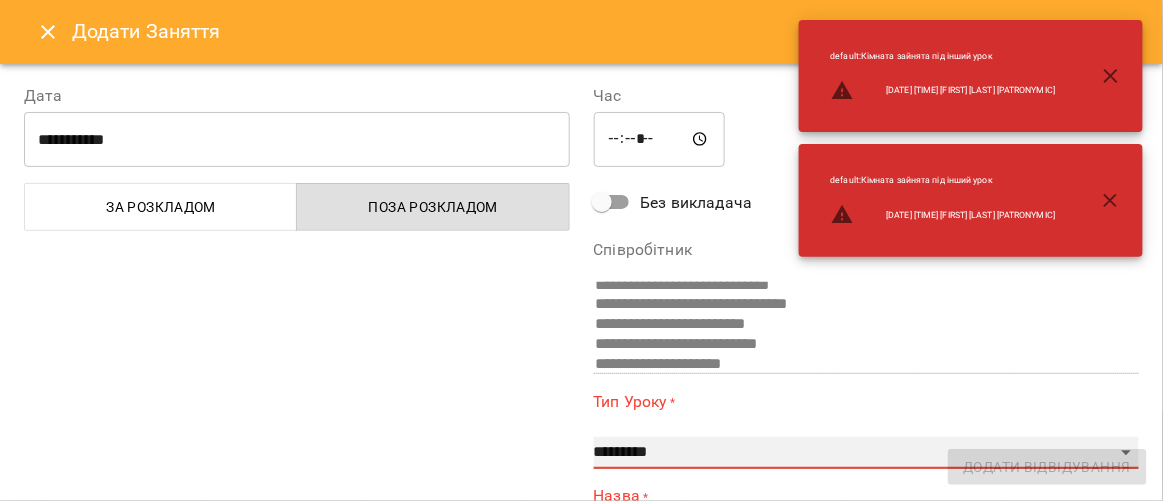 click on "**********" at bounding box center [867, 453] 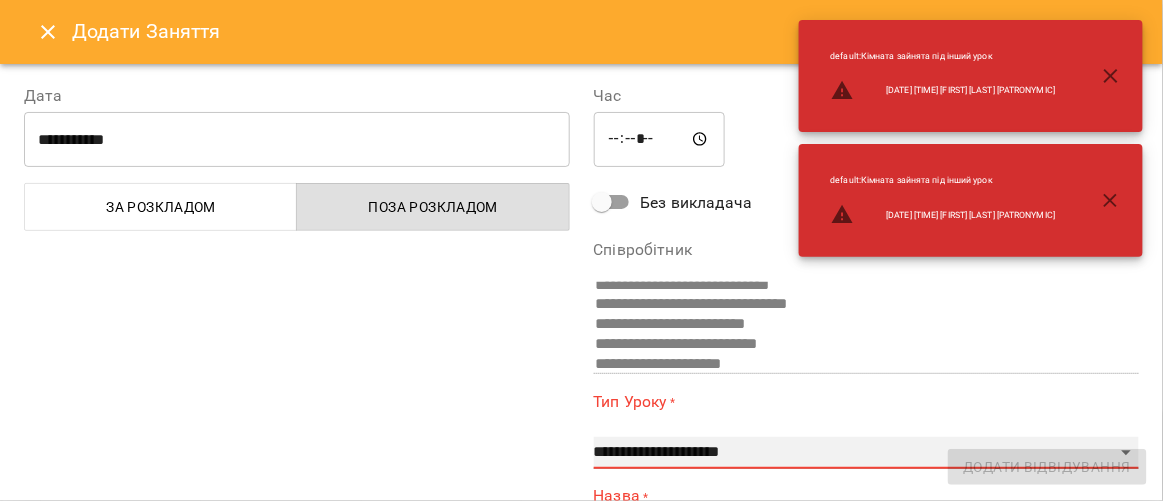 click on "**********" at bounding box center (867, 453) 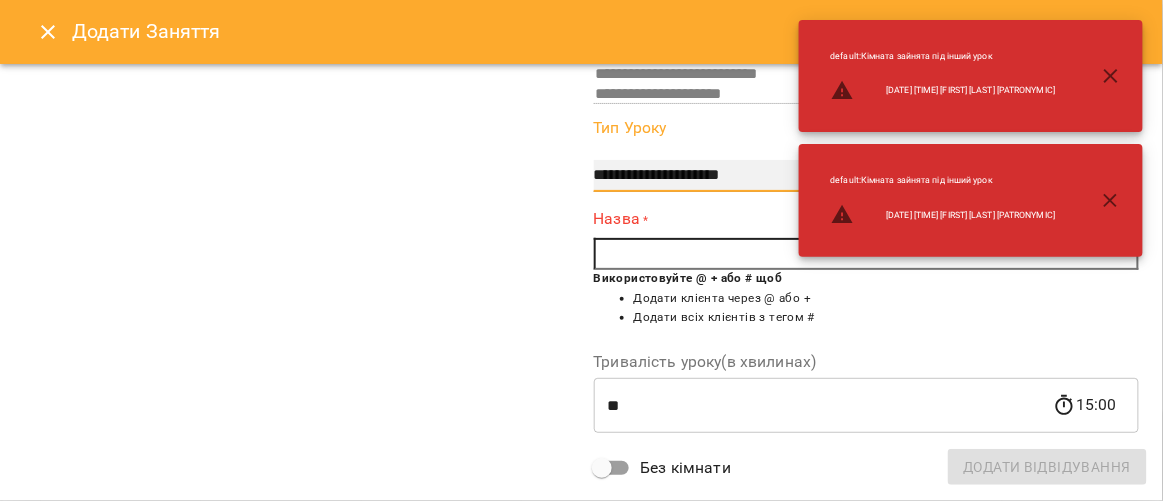 scroll, scrollTop: 242, scrollLeft: 0, axis: vertical 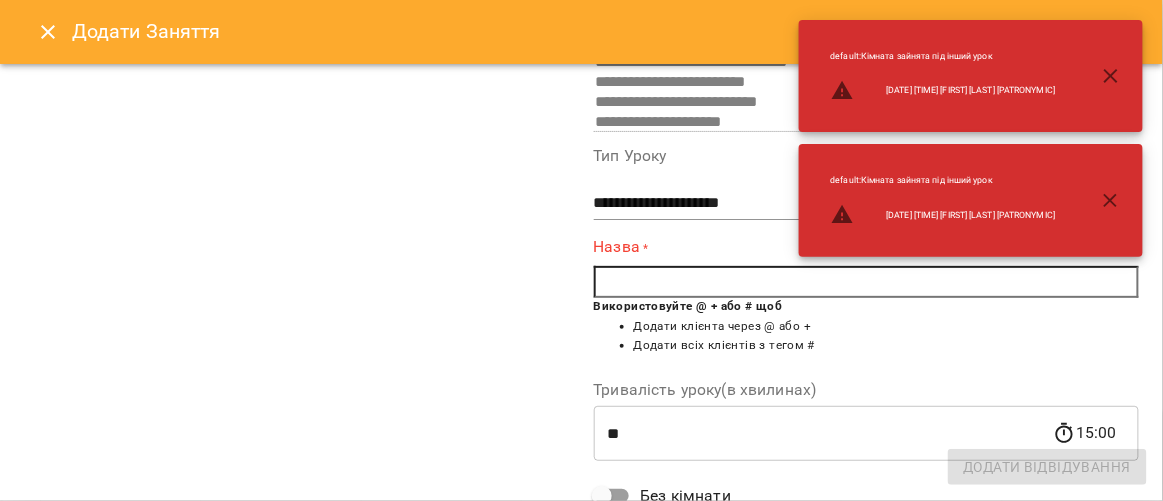 click at bounding box center (867, 282) 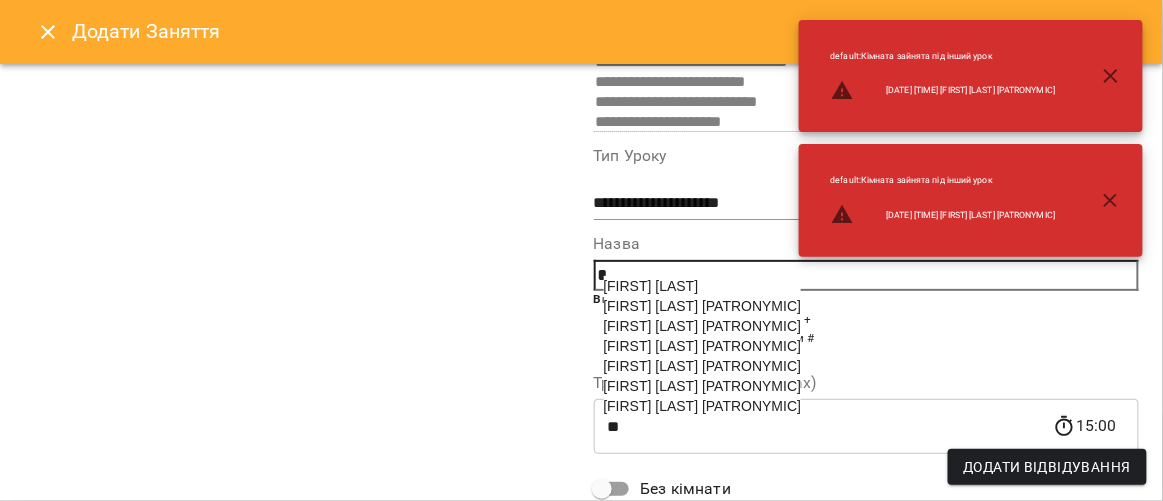click on "[FIRST] [LAST] [PATRONYMIC]" at bounding box center (703, 386) 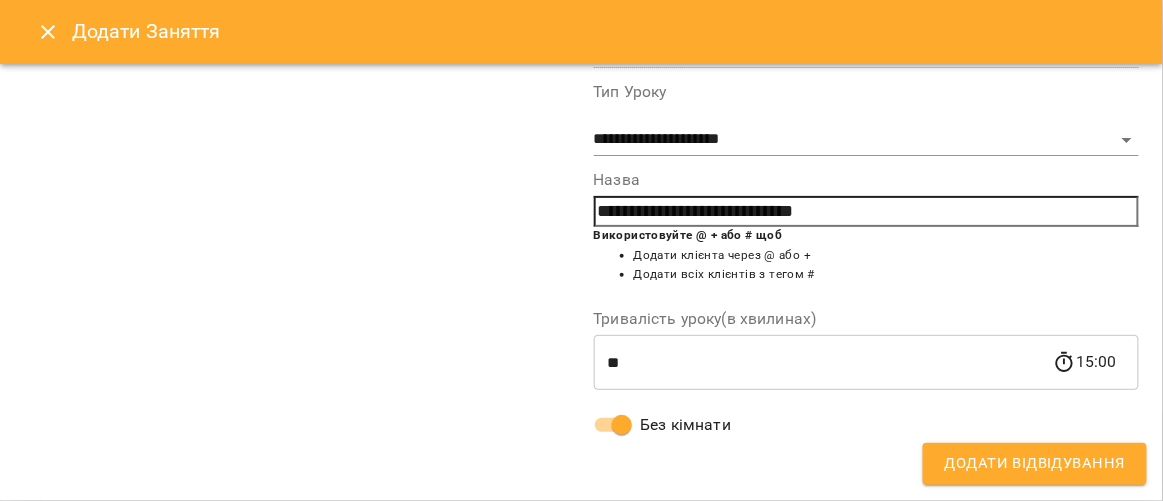 scroll, scrollTop: 306, scrollLeft: 0, axis: vertical 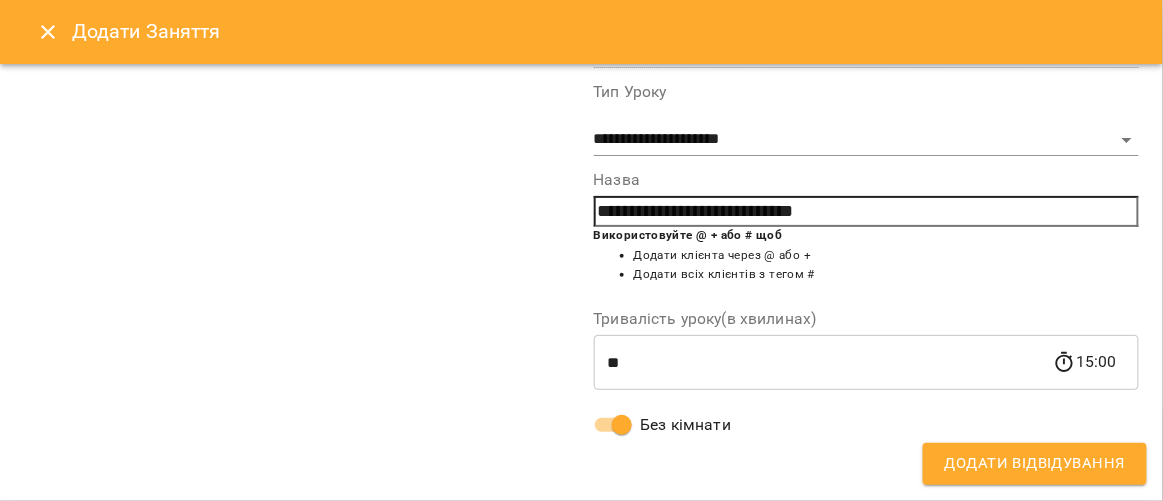 click on "Додати Відвідування" at bounding box center [1035, 464] 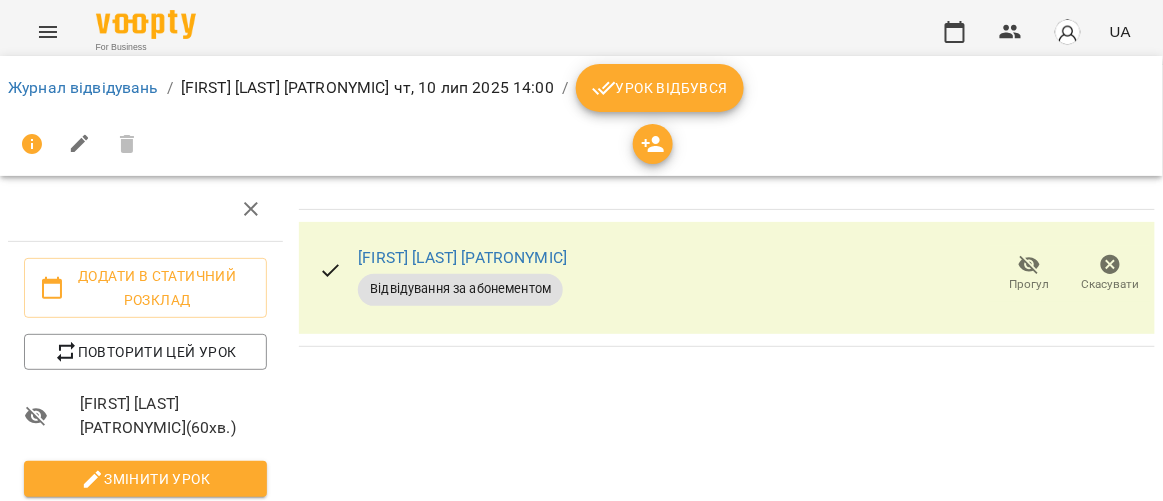 click on "Урок відбувся" at bounding box center (660, 88) 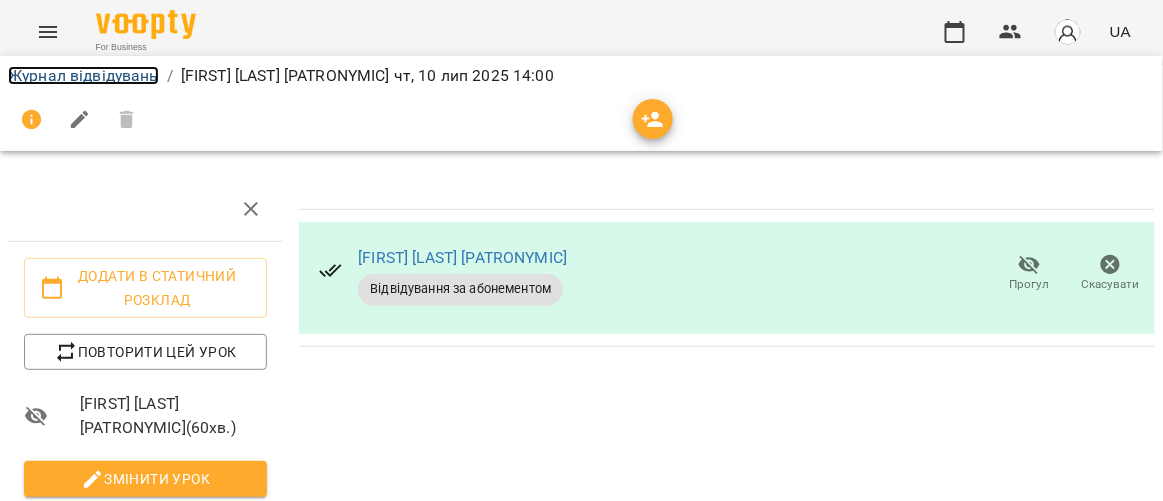 click on "Журнал відвідувань" at bounding box center (83, 75) 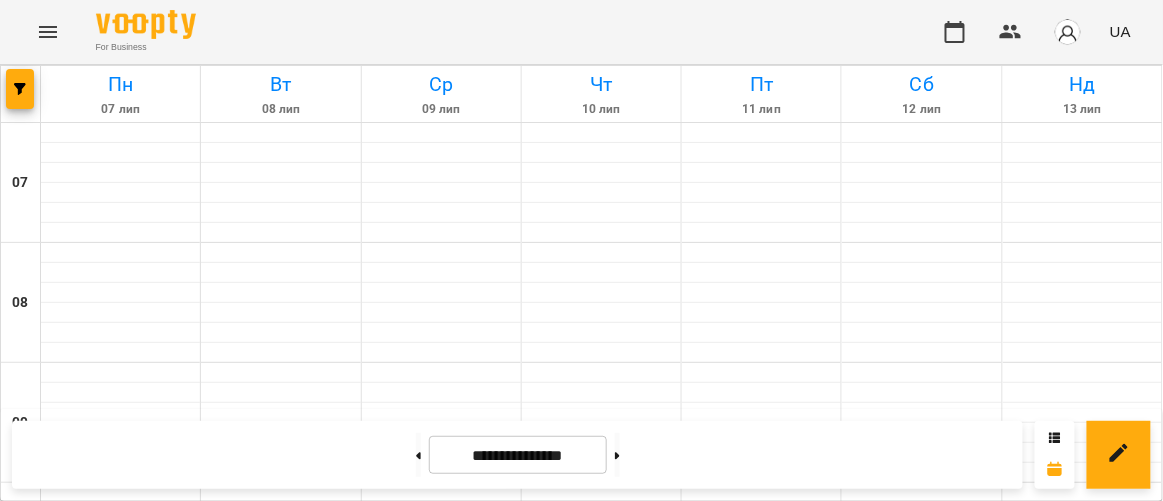 scroll, scrollTop: 1333, scrollLeft: 0, axis: vertical 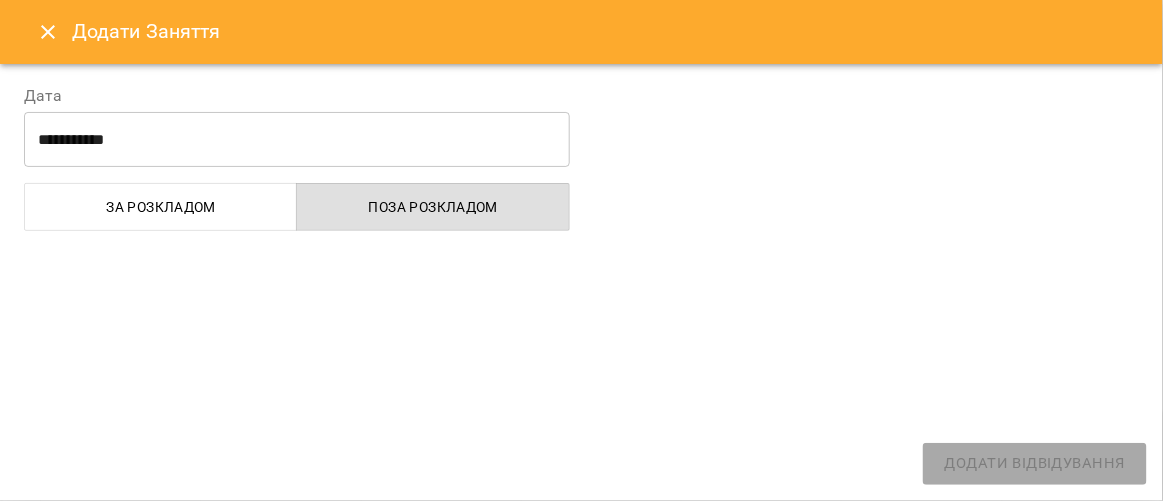 select on "**********" 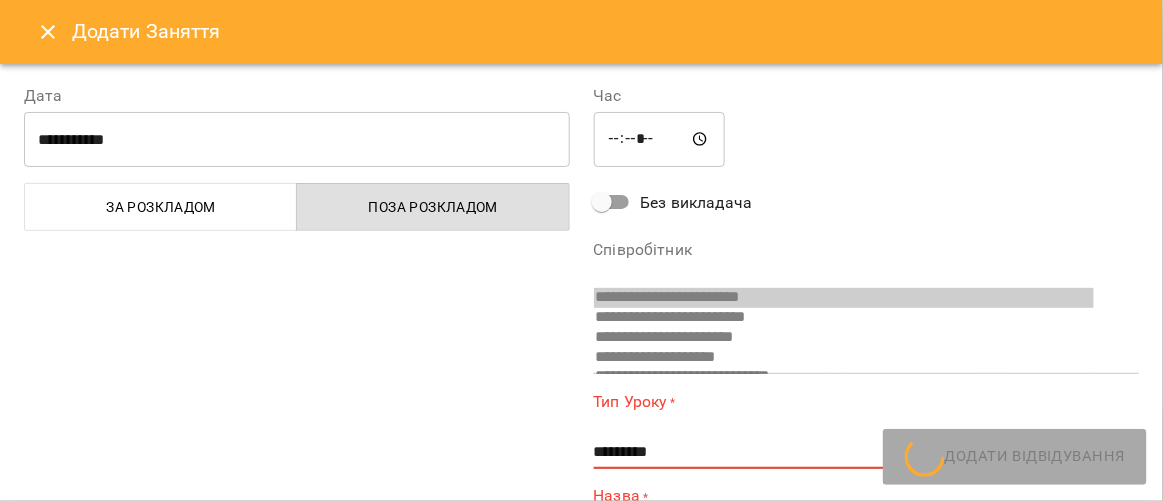 scroll, scrollTop: 211, scrollLeft: 0, axis: vertical 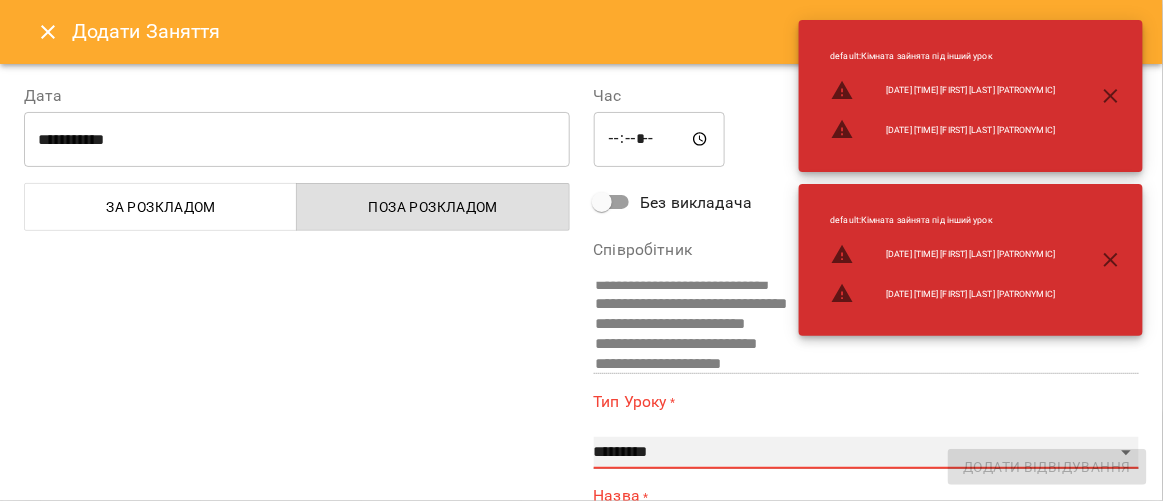 click on "**********" at bounding box center (867, 453) 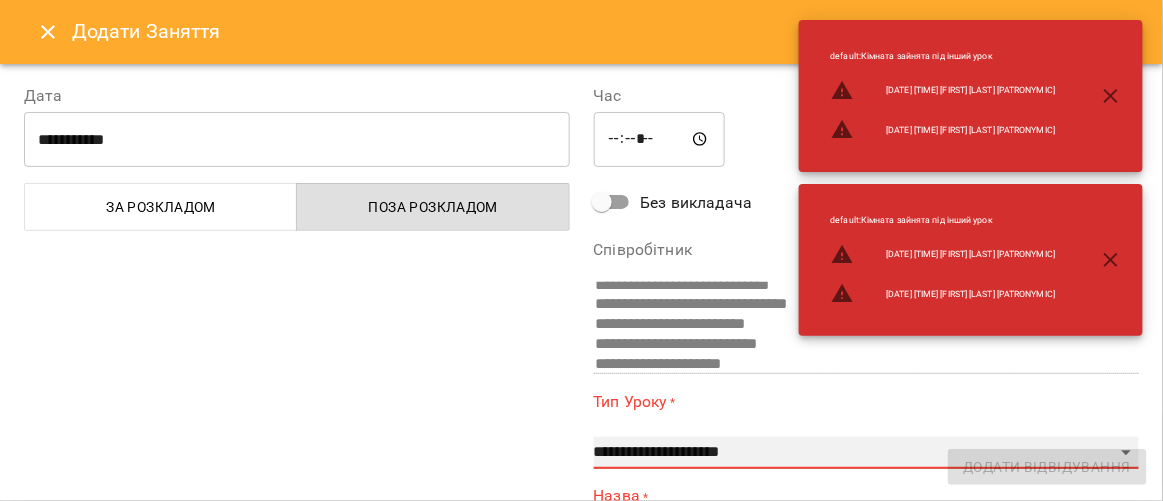 click on "**********" at bounding box center (867, 453) 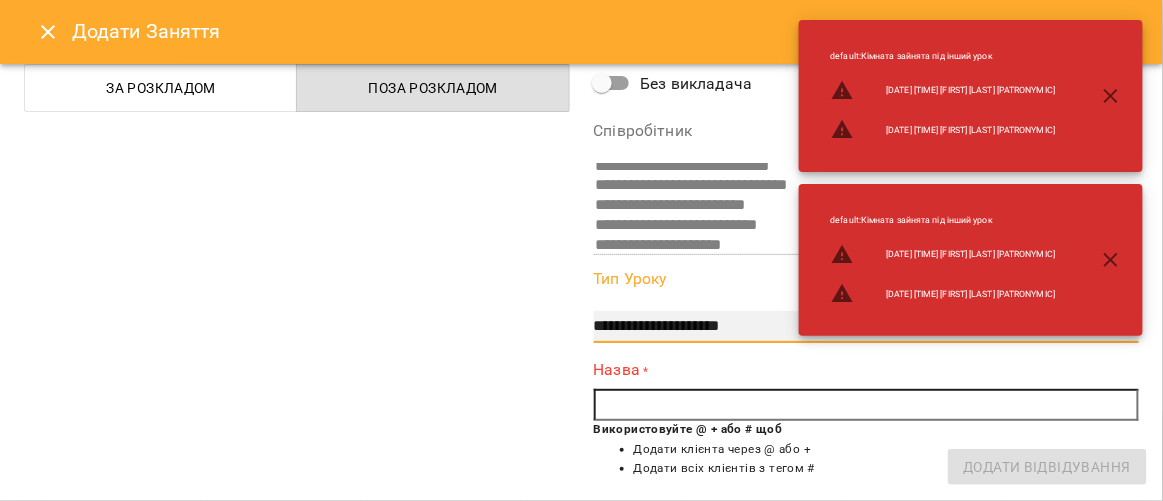scroll, scrollTop: 242, scrollLeft: 0, axis: vertical 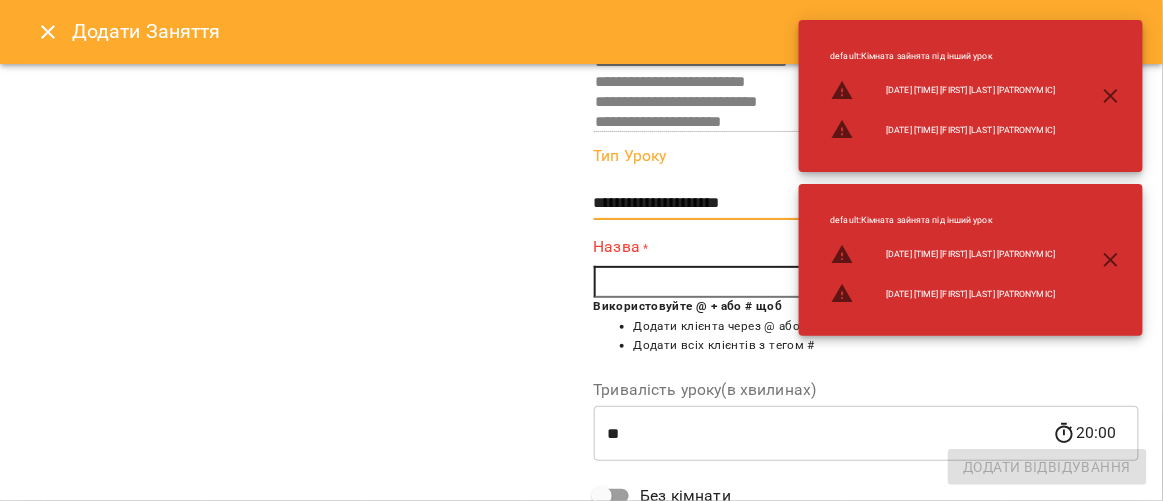 click at bounding box center (867, 282) 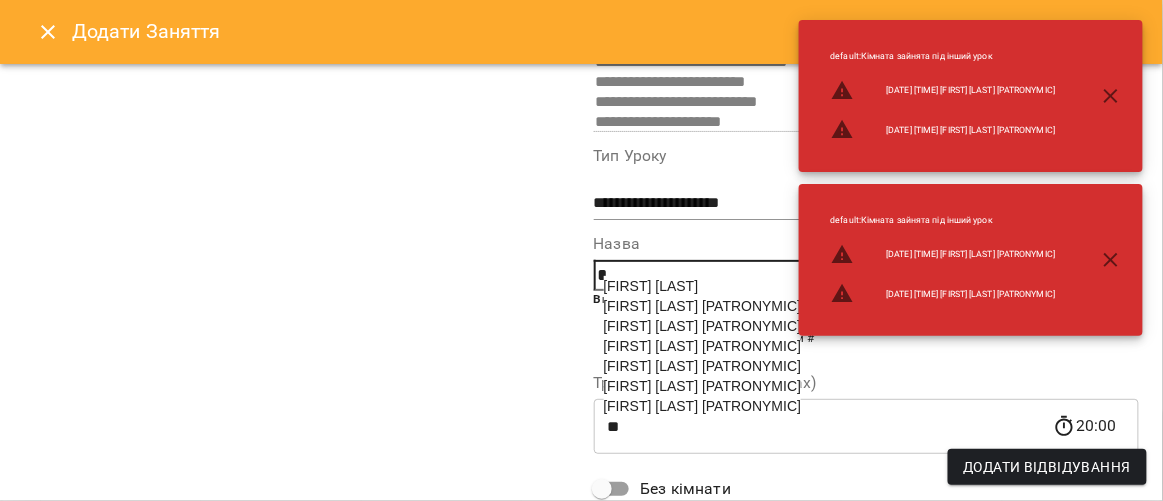 click on "[FIRST] [LAST] [PATRONYMIC]" at bounding box center [703, 386] 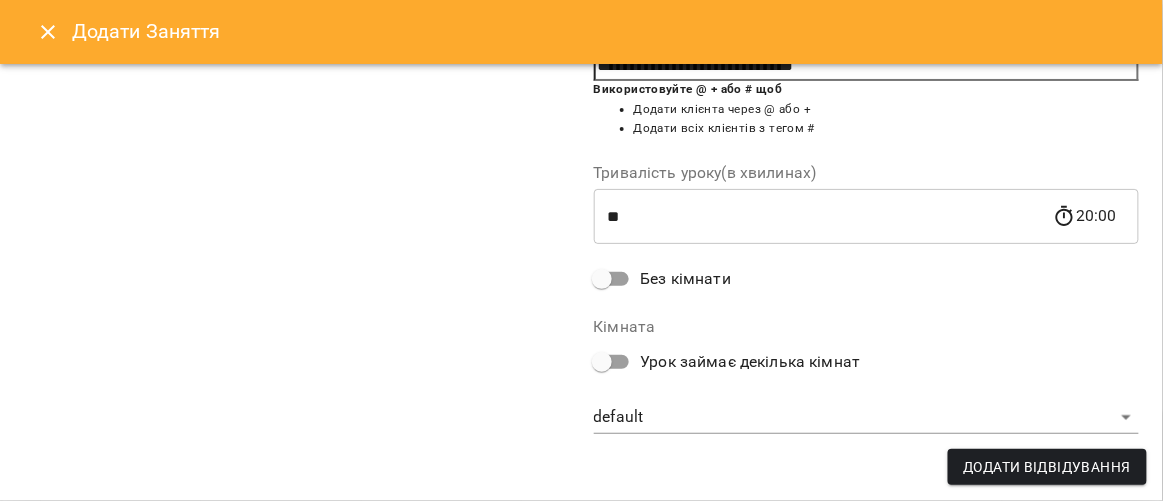 scroll, scrollTop: 306, scrollLeft: 0, axis: vertical 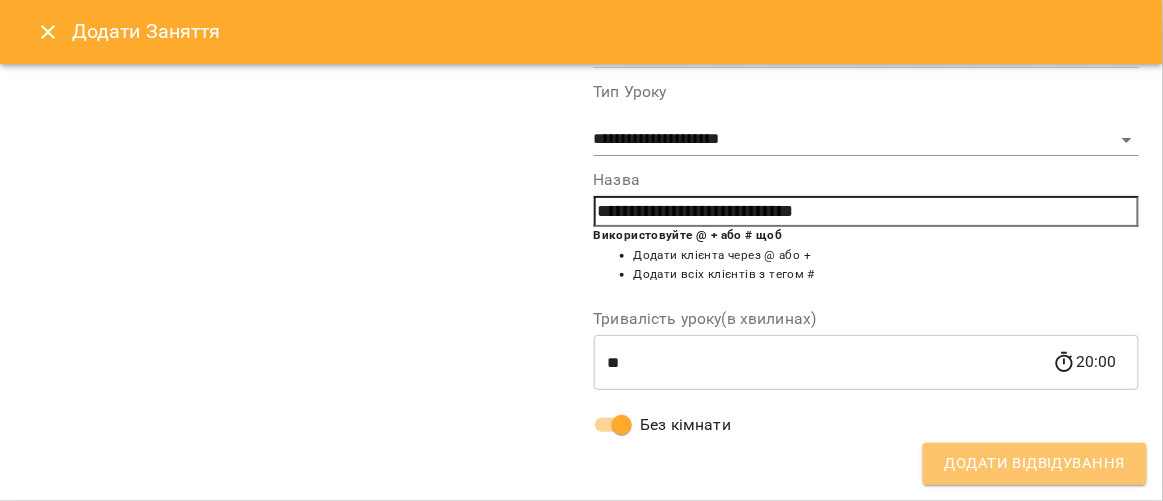 click on "Додати Відвідування" at bounding box center [1035, 464] 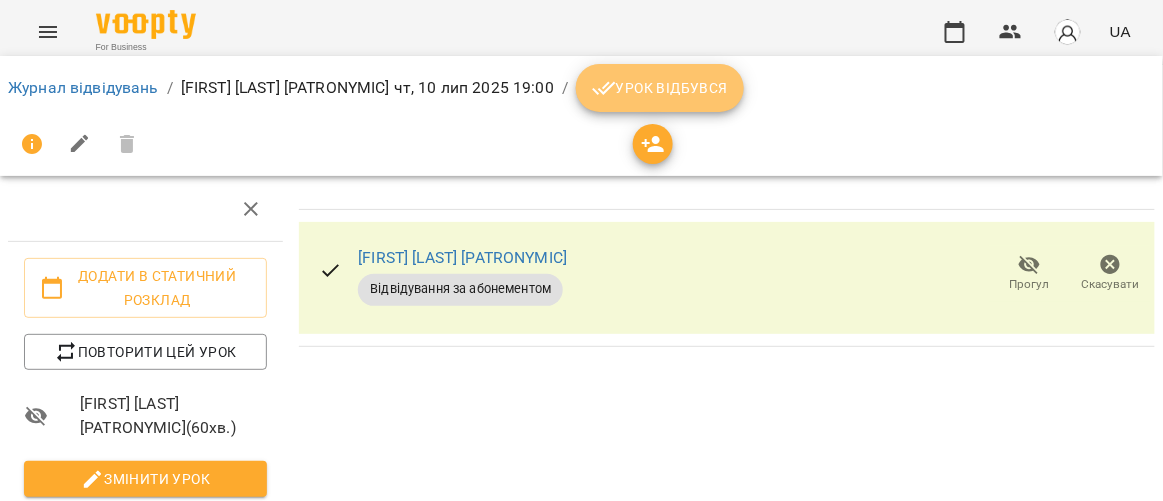 click on "Урок відбувся" at bounding box center (660, 88) 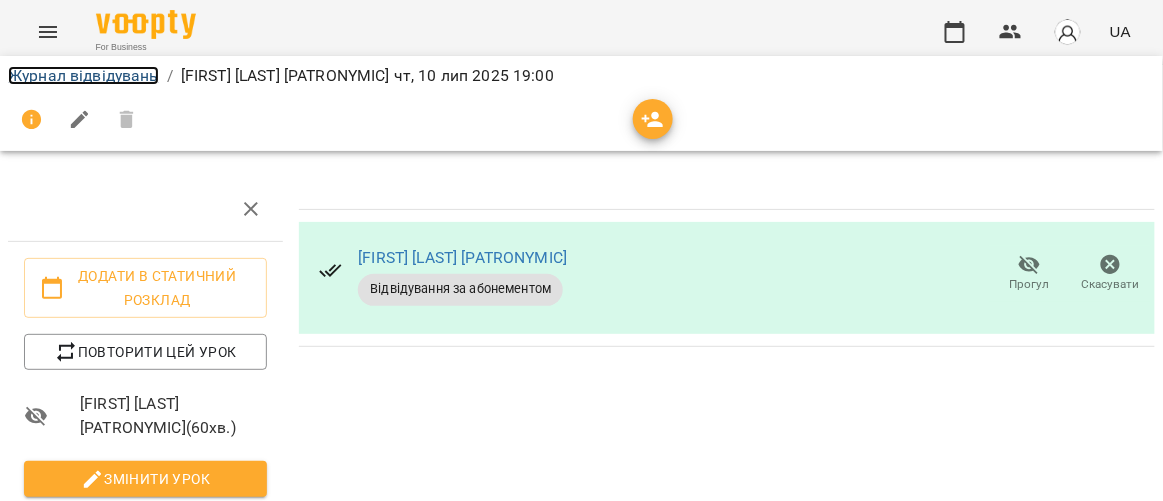 click on "Журнал відвідувань" at bounding box center [83, 75] 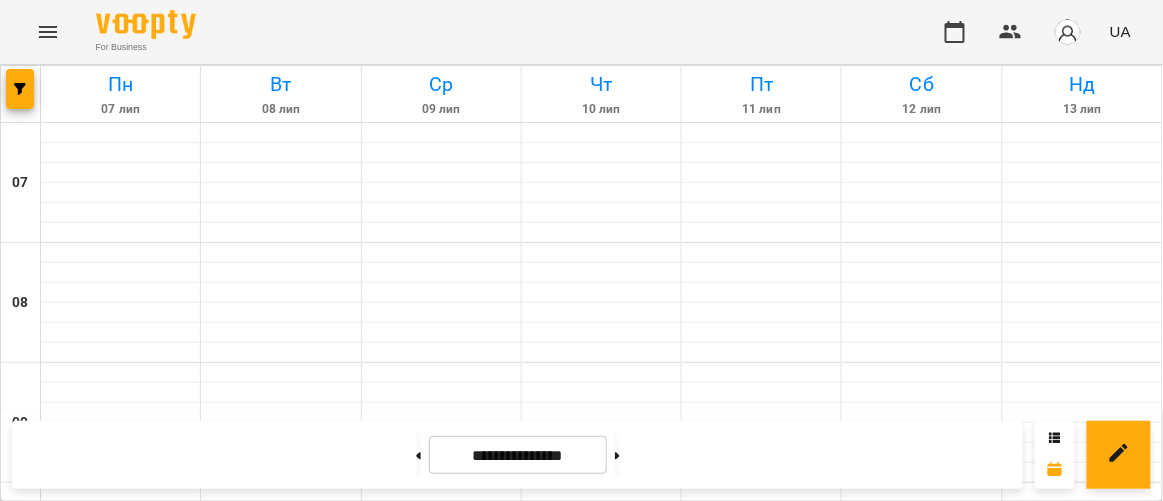 scroll, scrollTop: 606, scrollLeft: 0, axis: vertical 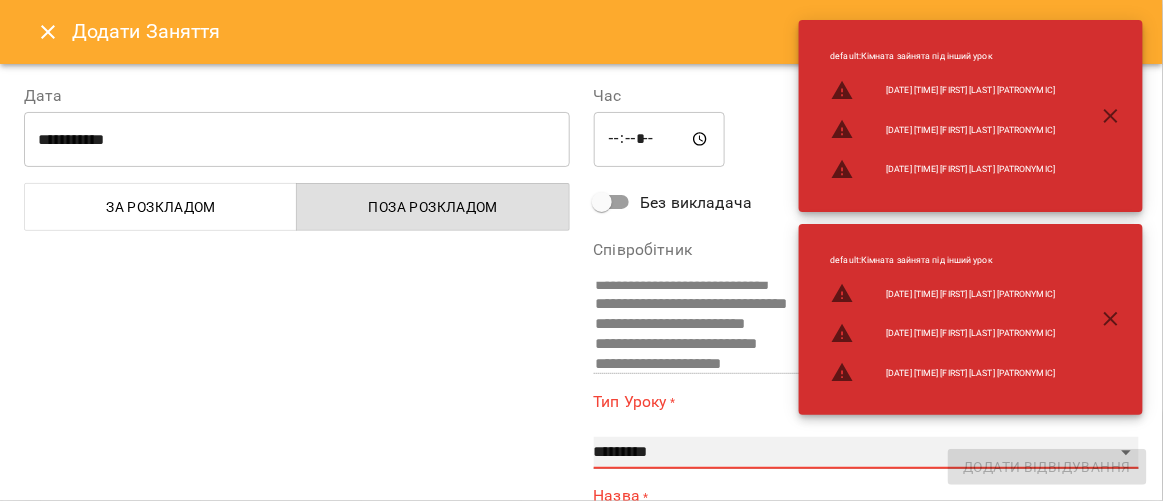 drag, startPoint x: 638, startPoint y: 460, endPoint x: 651, endPoint y: 443, distance: 21.400934 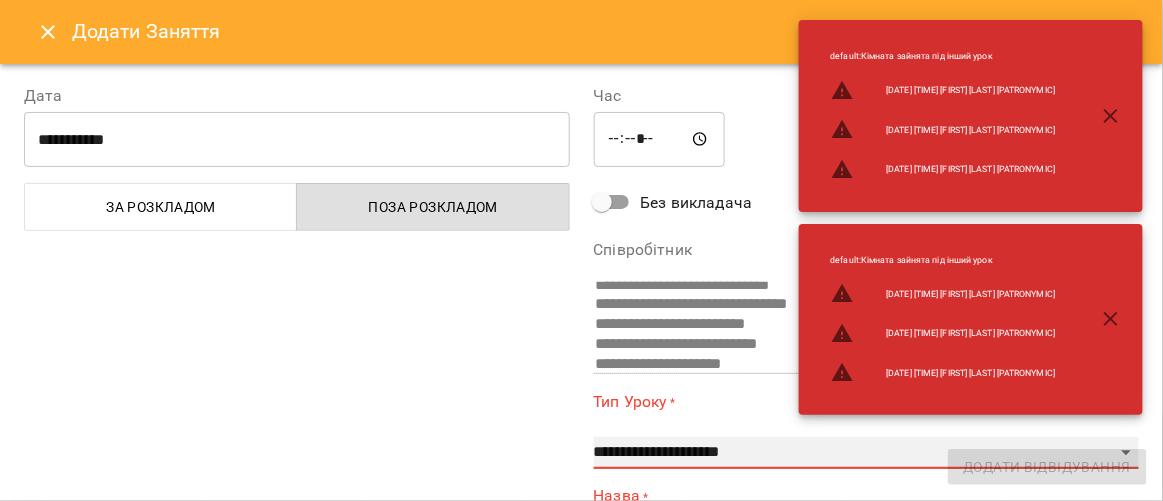 click on "**********" at bounding box center [867, 453] 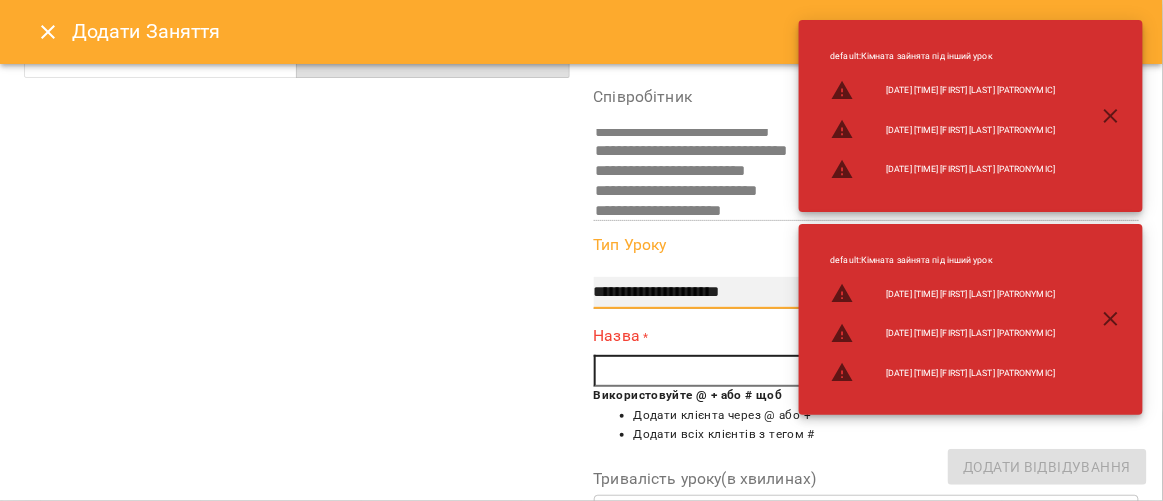 scroll, scrollTop: 242, scrollLeft: 0, axis: vertical 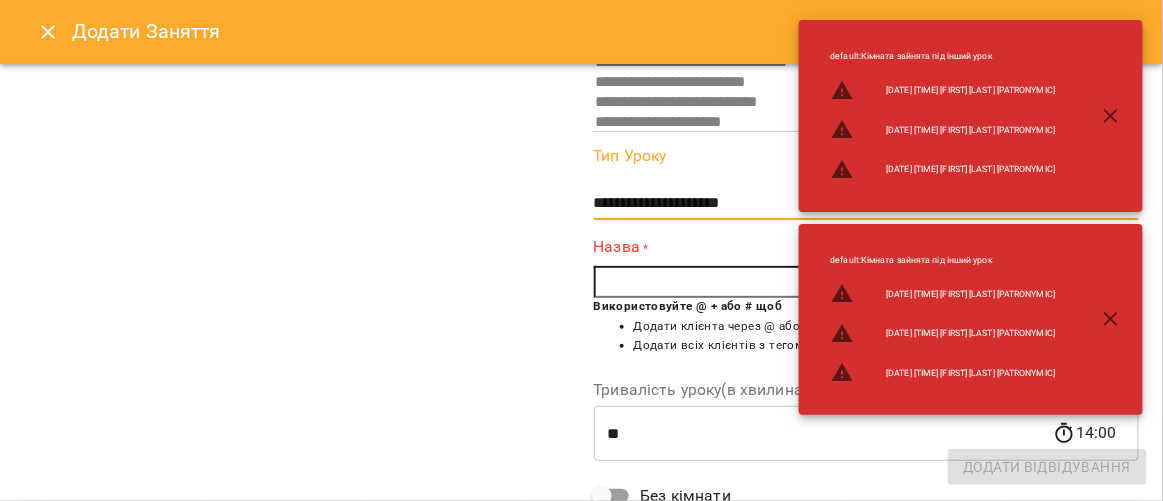 click at bounding box center (867, 282) 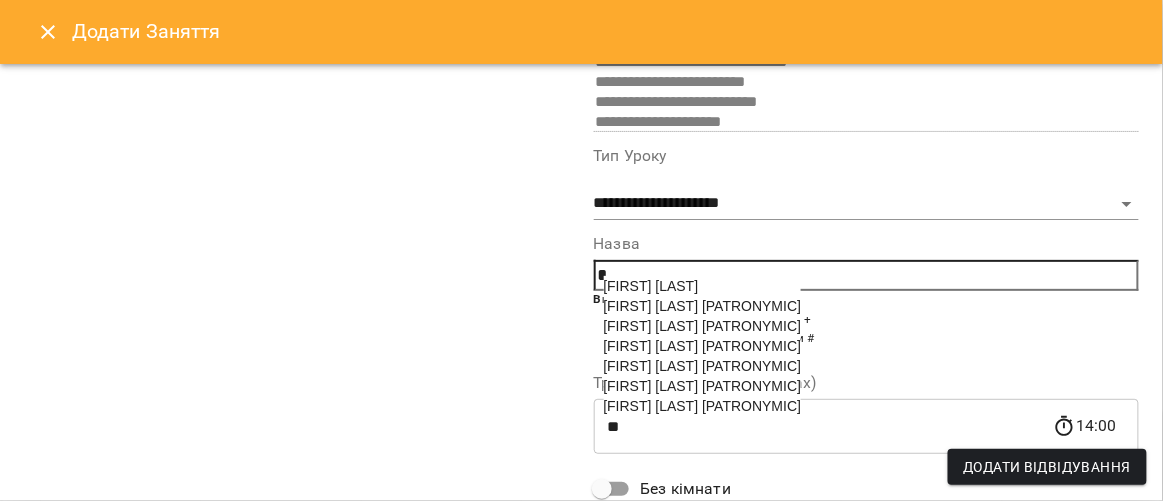 click on "[FIRST] [LAST] [PATRONYMIC]" at bounding box center [703, 346] 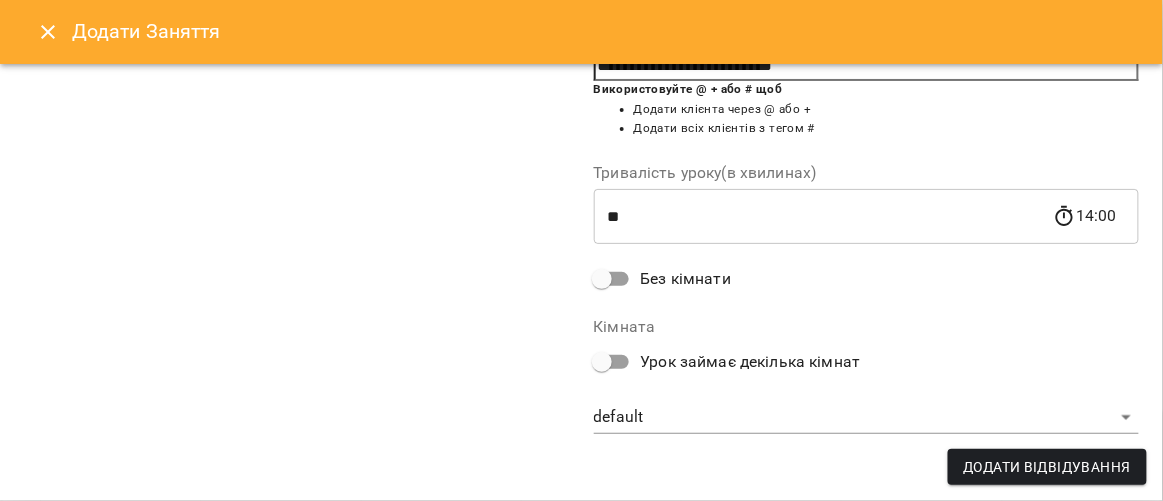 scroll, scrollTop: 306, scrollLeft: 0, axis: vertical 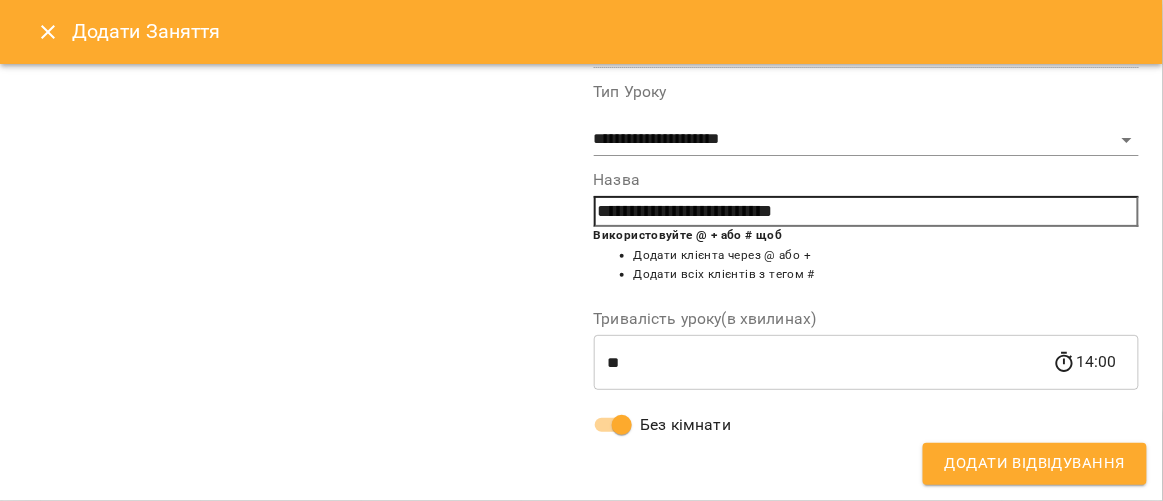 click on "Додати Відвідування" at bounding box center (1035, 464) 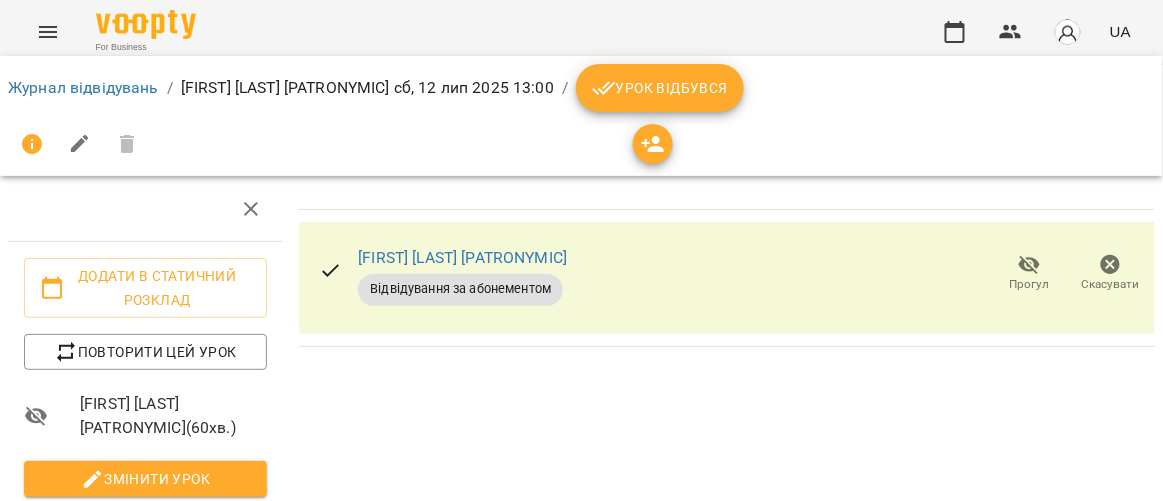 click on "Урок відбувся" at bounding box center [660, 88] 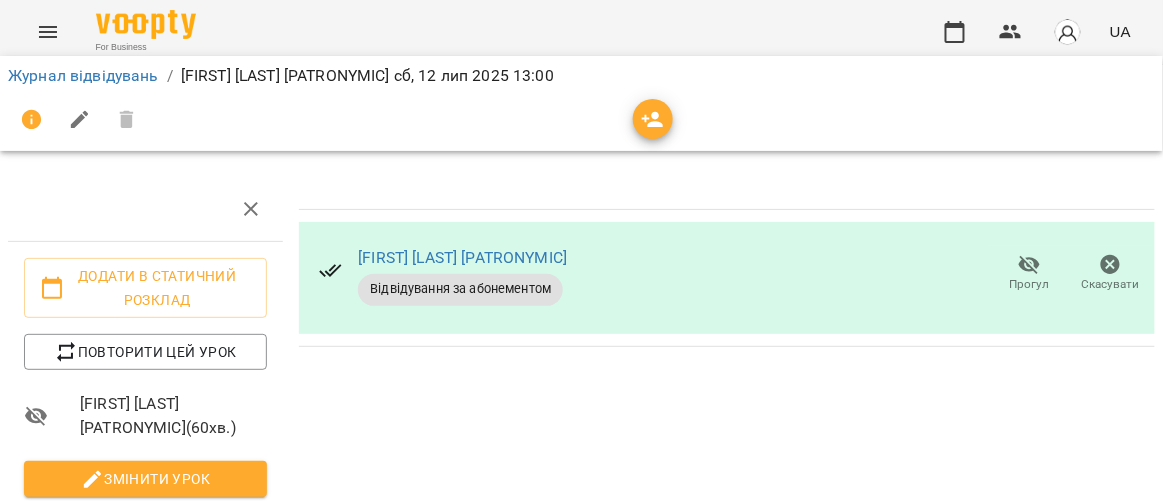 click on "Журнал відвідувань" at bounding box center (83, 76) 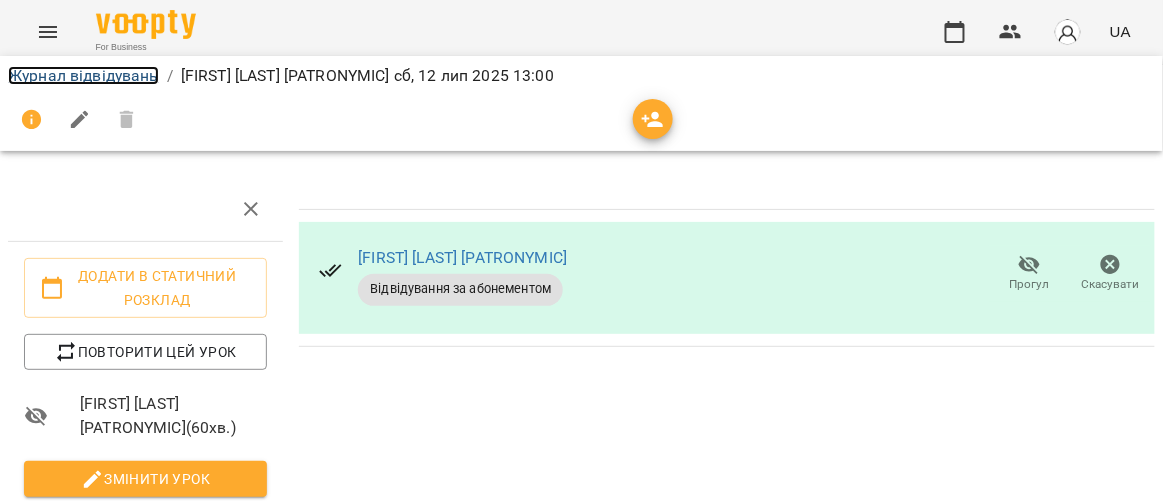 click on "Журнал відвідувань" at bounding box center [83, 75] 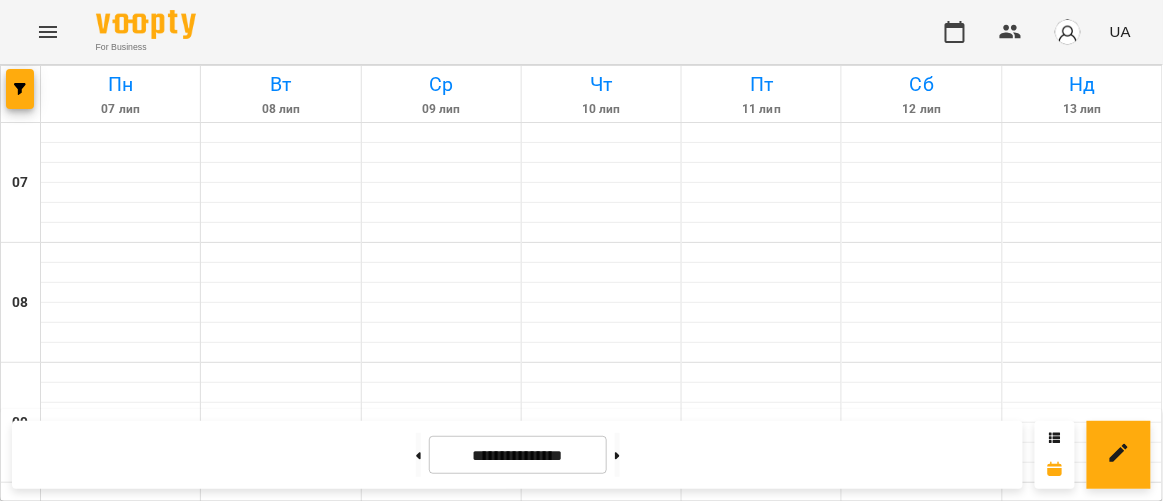 scroll, scrollTop: 727, scrollLeft: 0, axis: vertical 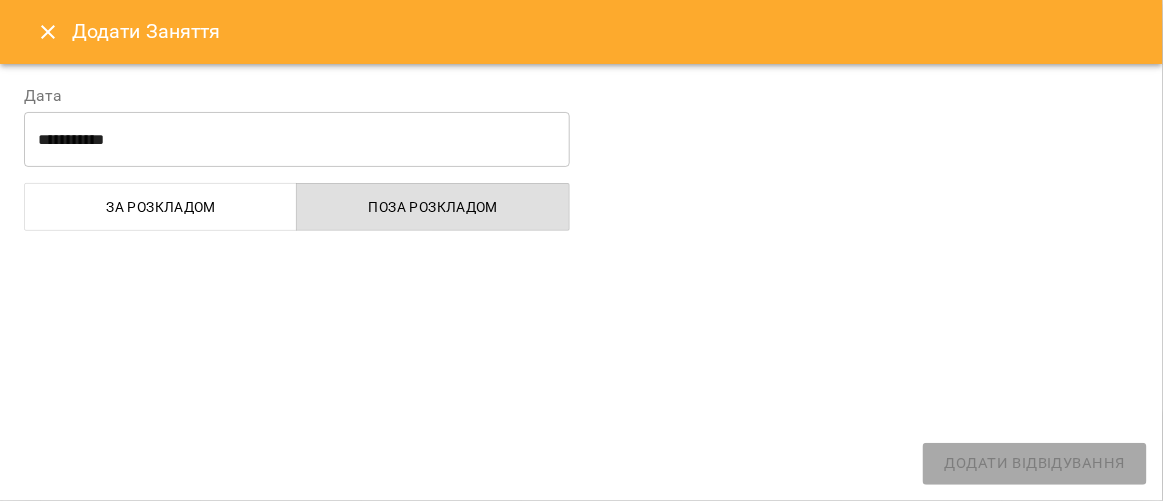 select on "**********" 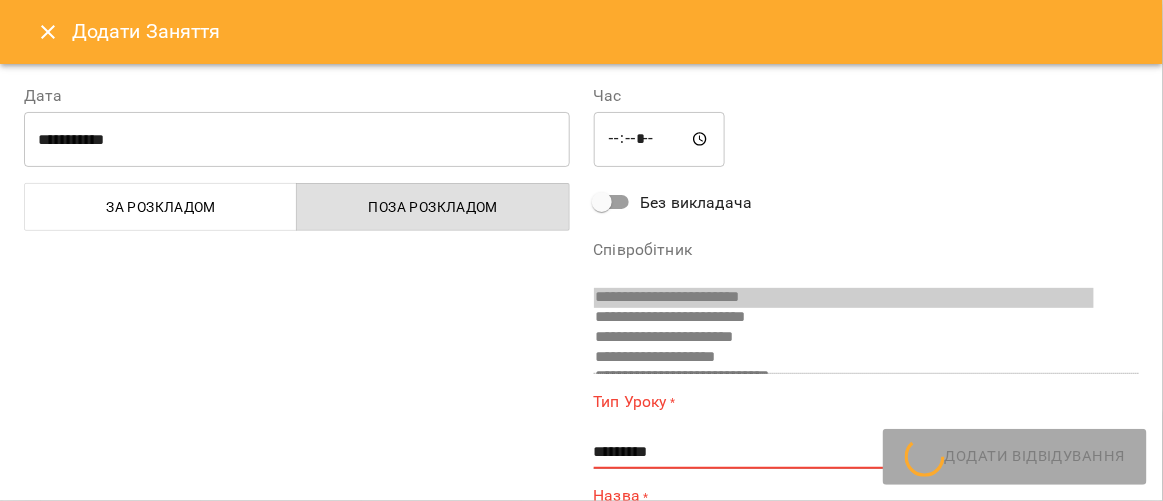 scroll, scrollTop: 211, scrollLeft: 0, axis: vertical 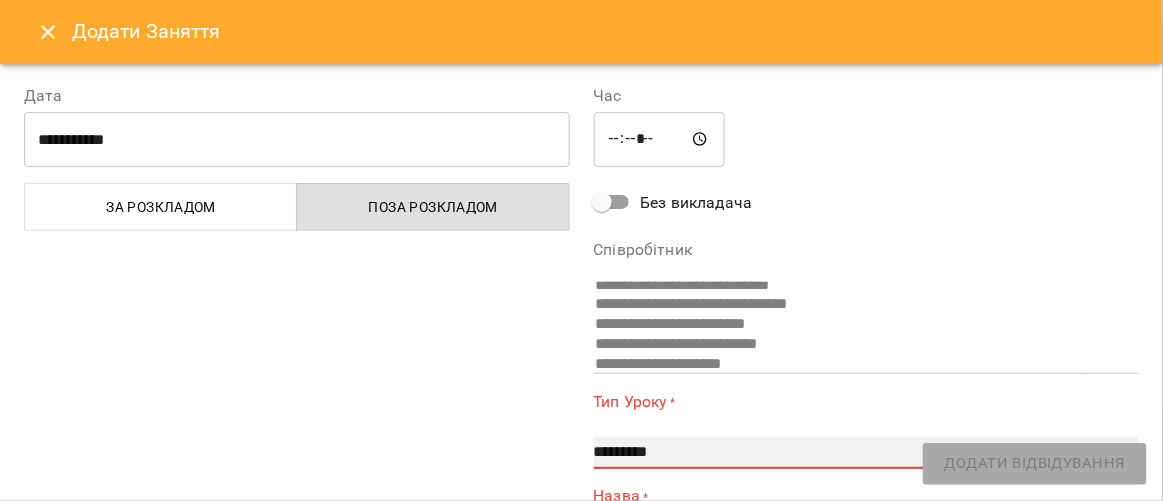 click on "**********" at bounding box center [867, 453] 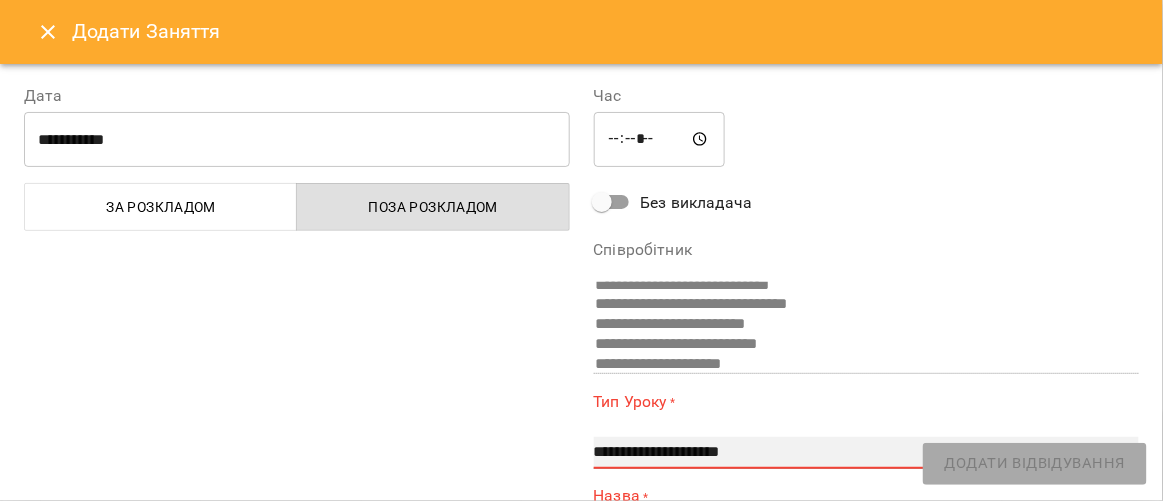 click on "**********" at bounding box center (867, 453) 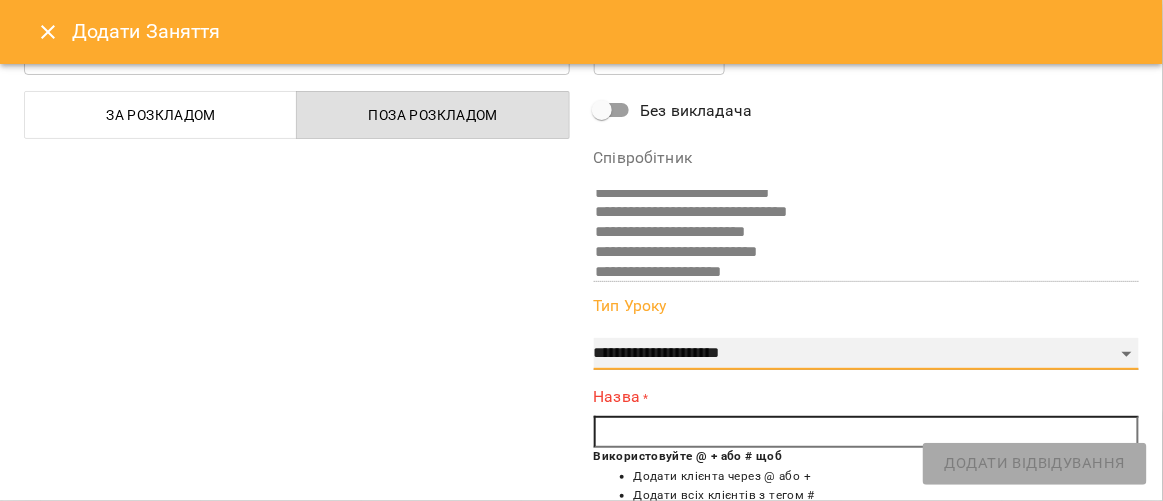 scroll, scrollTop: 121, scrollLeft: 0, axis: vertical 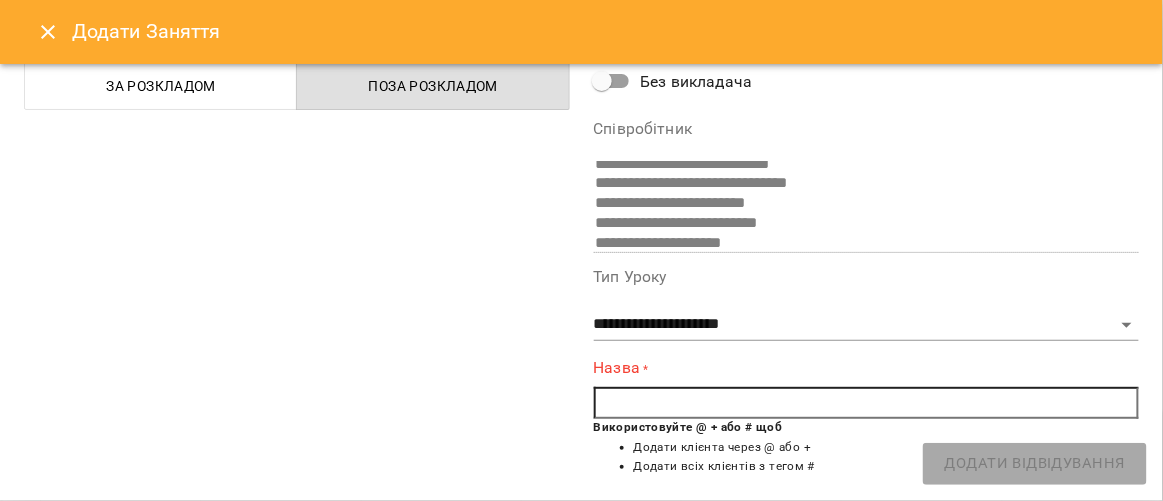 click at bounding box center (867, 403) 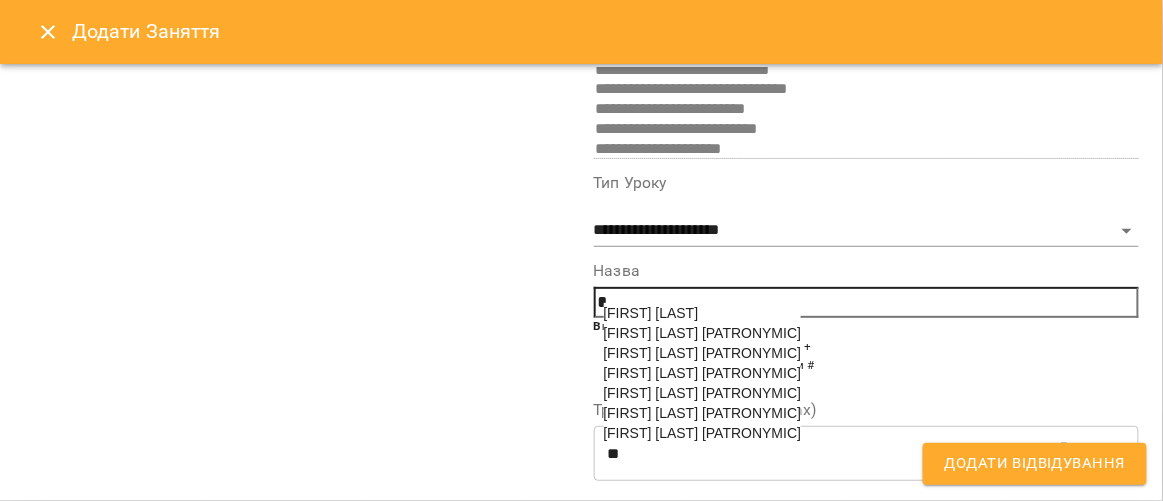 scroll, scrollTop: 242, scrollLeft: 0, axis: vertical 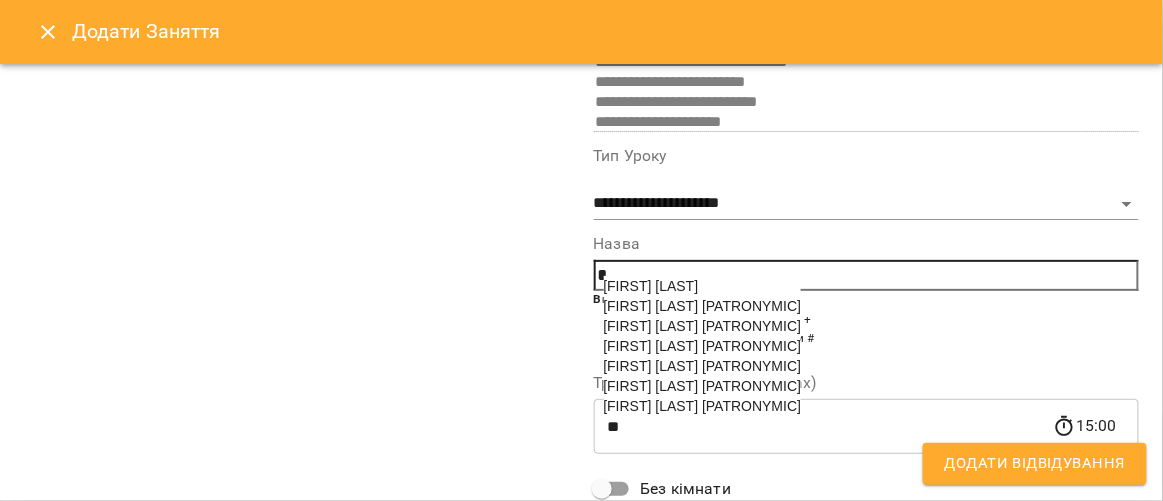 click on "[FIRST] [LAST] [PATRONYMIC]" at bounding box center (703, 406) 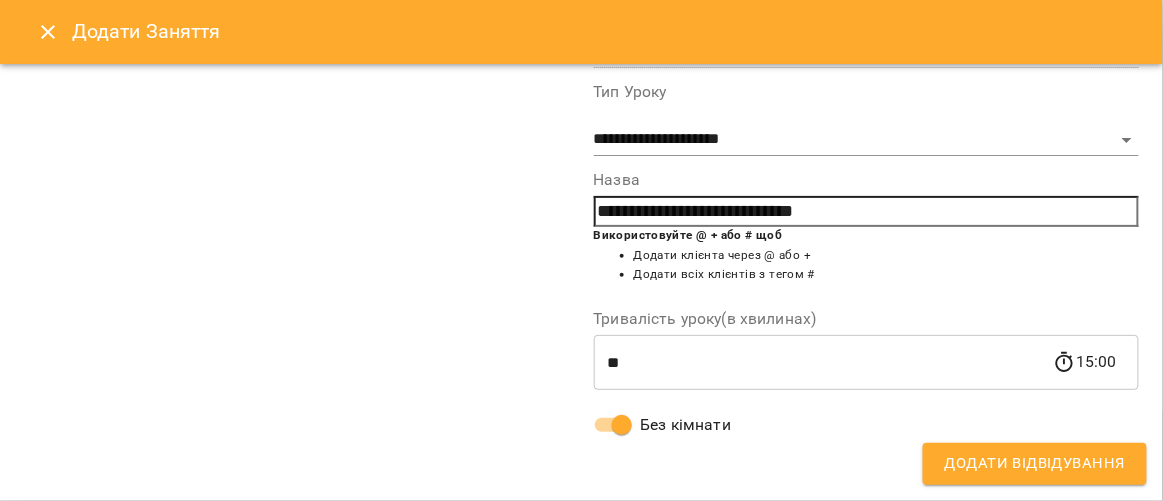 scroll, scrollTop: 306, scrollLeft: 0, axis: vertical 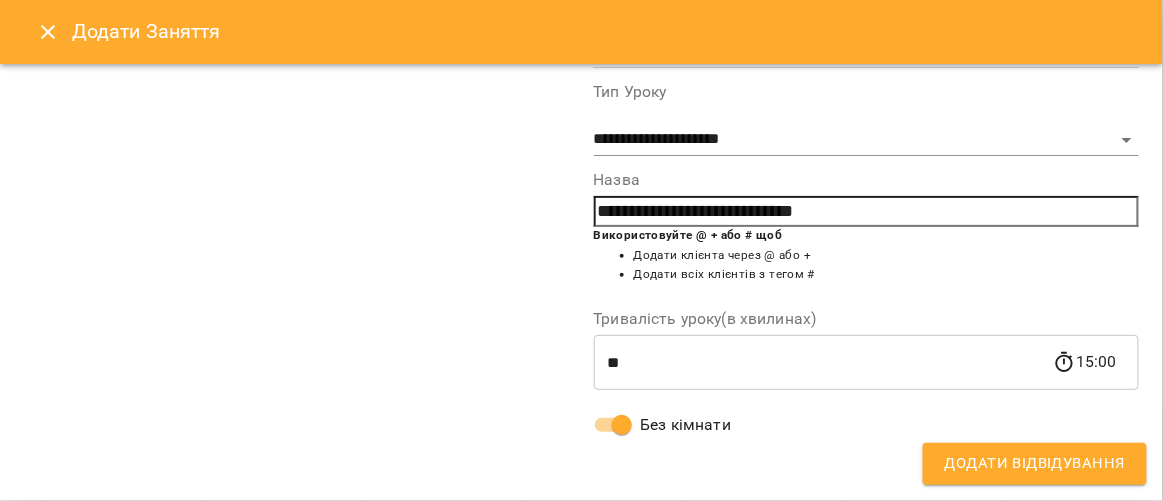 click on "Додати Відвідування" at bounding box center (1035, 464) 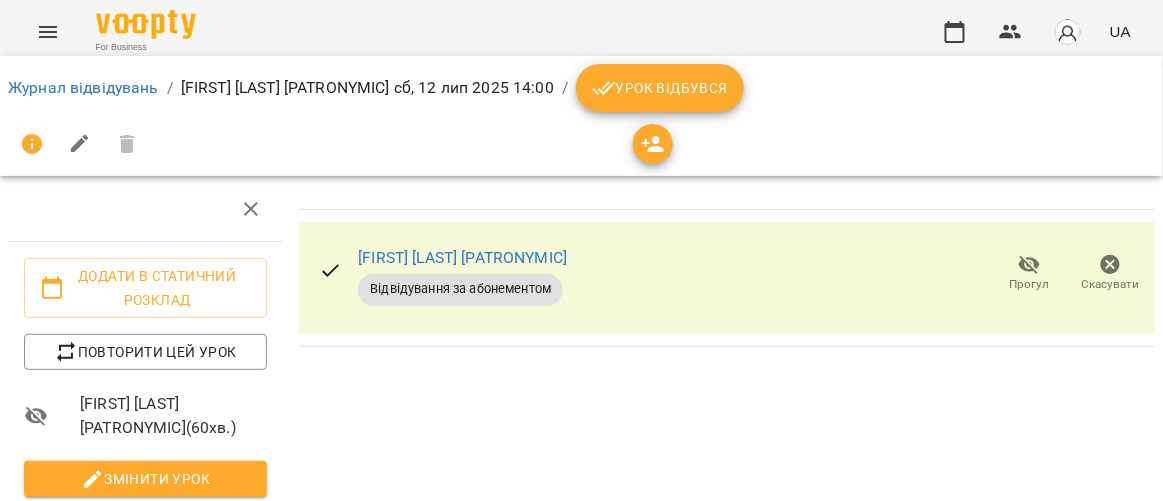 click 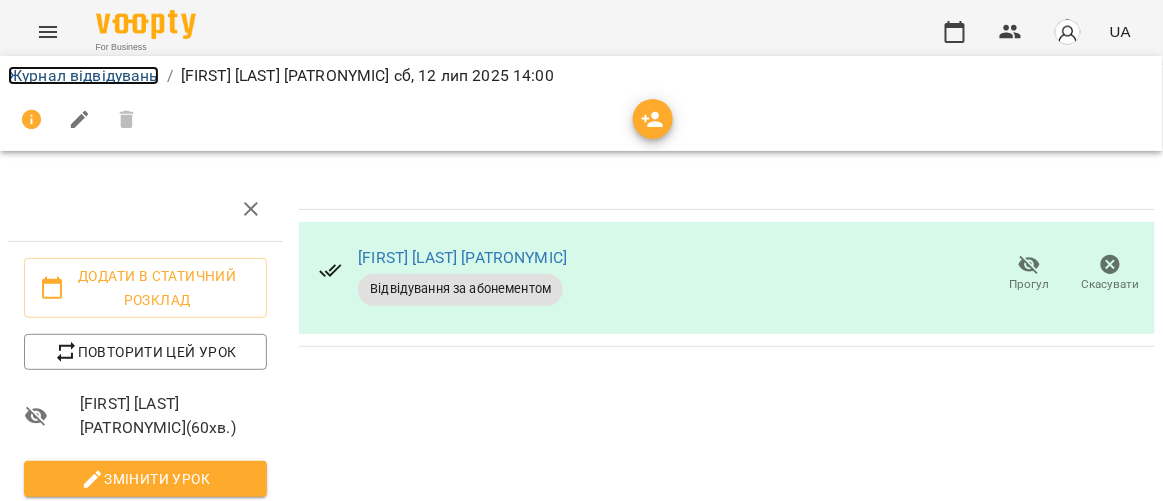 click on "Журнал відвідувань" at bounding box center [83, 75] 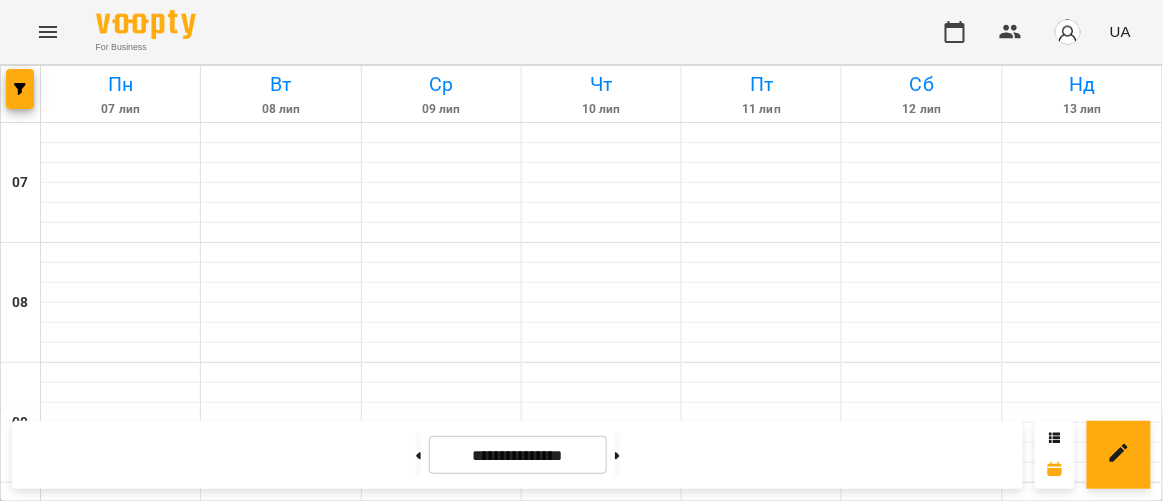 scroll, scrollTop: 727, scrollLeft: 0, axis: vertical 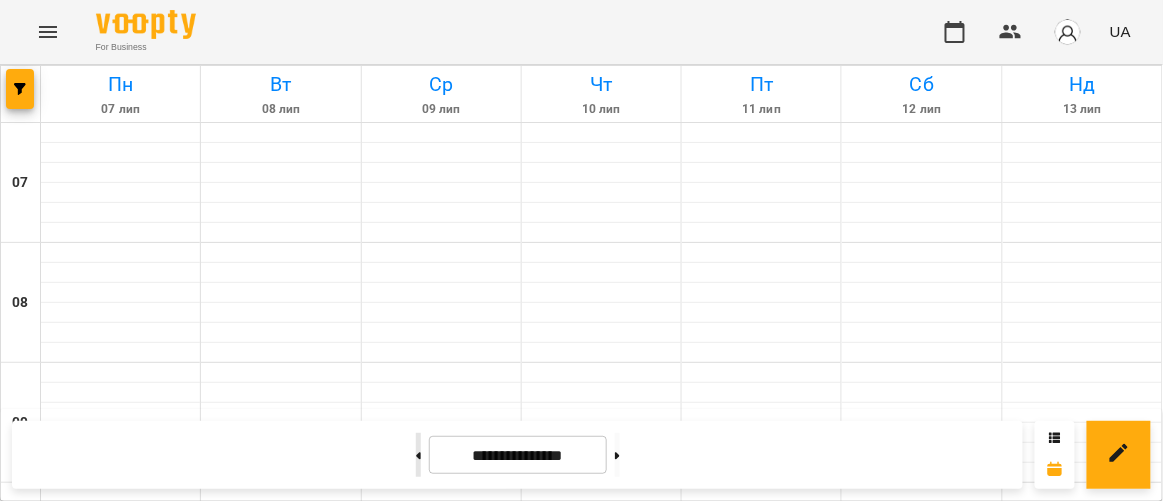 click at bounding box center [418, 455] 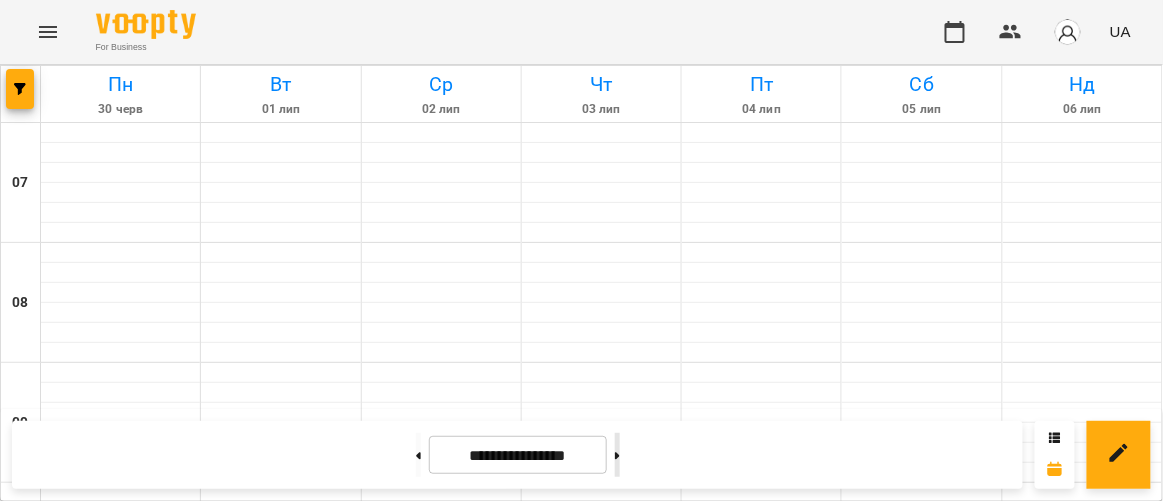 scroll, scrollTop: 1389, scrollLeft: 0, axis: vertical 